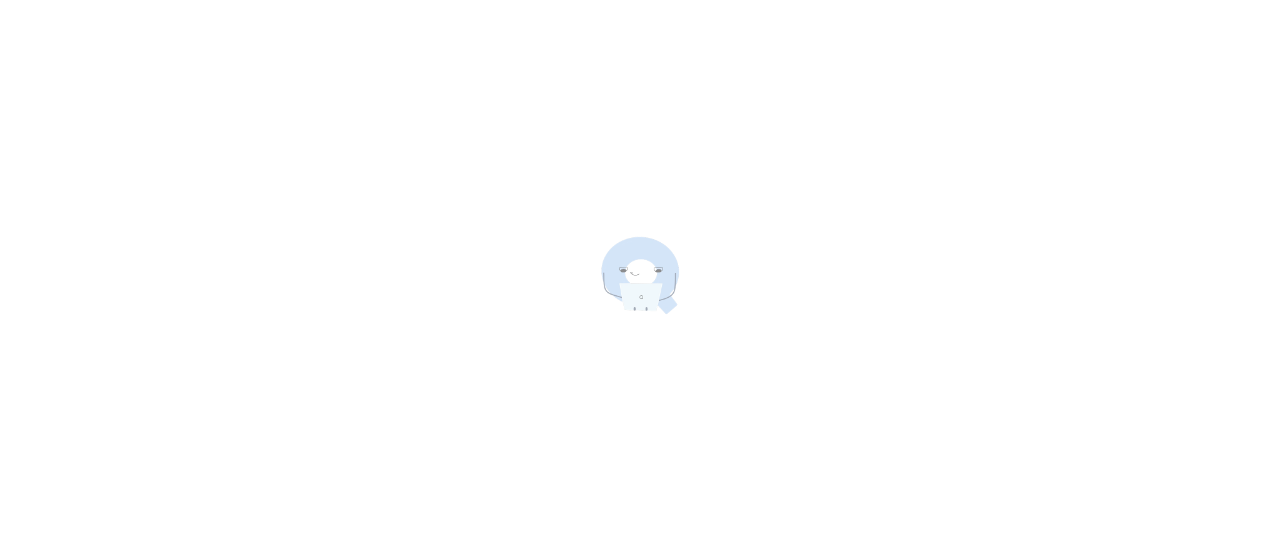 scroll, scrollTop: 0, scrollLeft: 0, axis: both 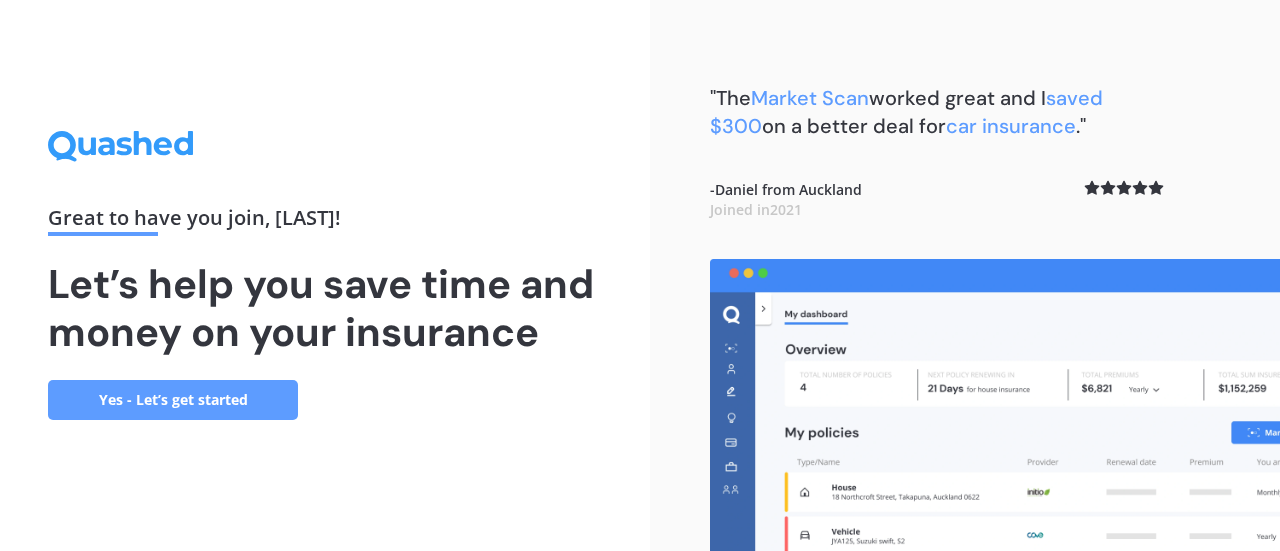 click on "Yes - Let’s get started" at bounding box center (173, 400) 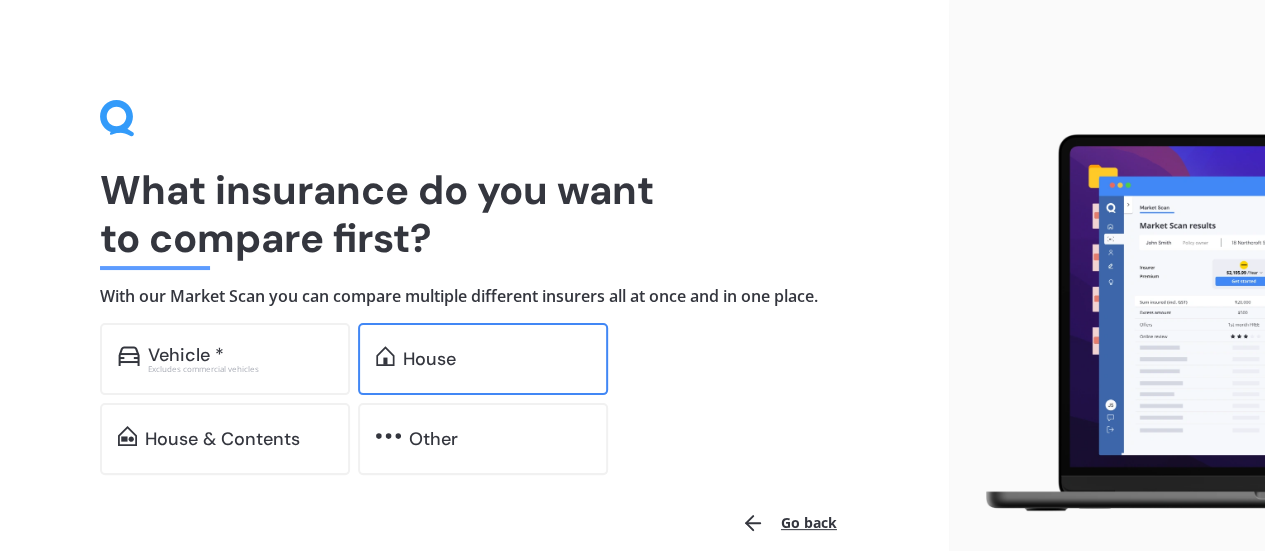 click on "House" at bounding box center [186, 355] 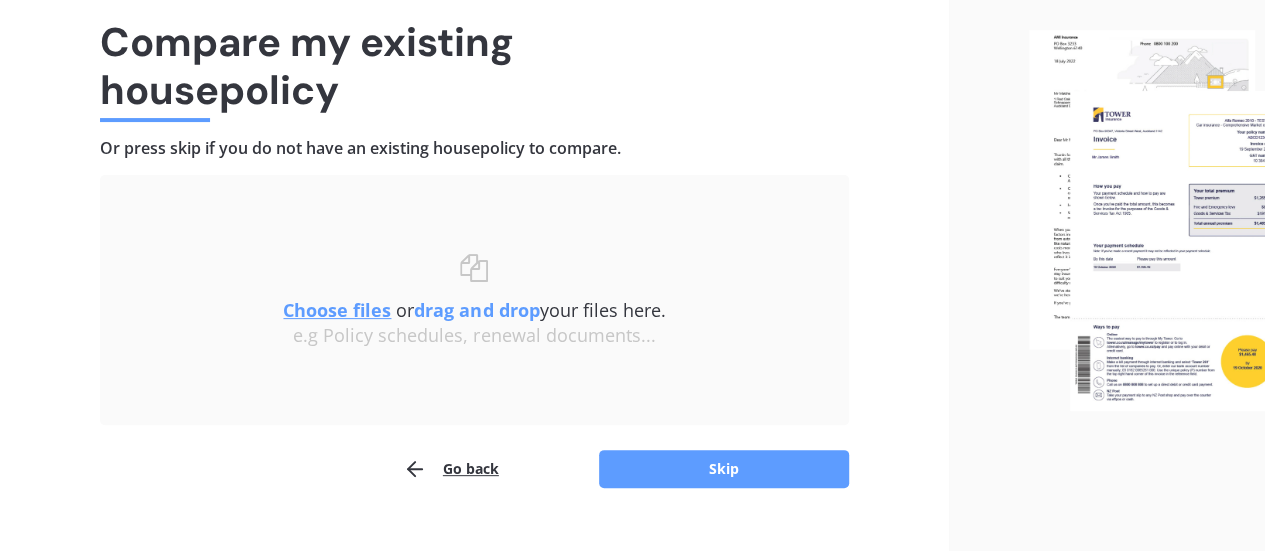 scroll, scrollTop: 185, scrollLeft: 0, axis: vertical 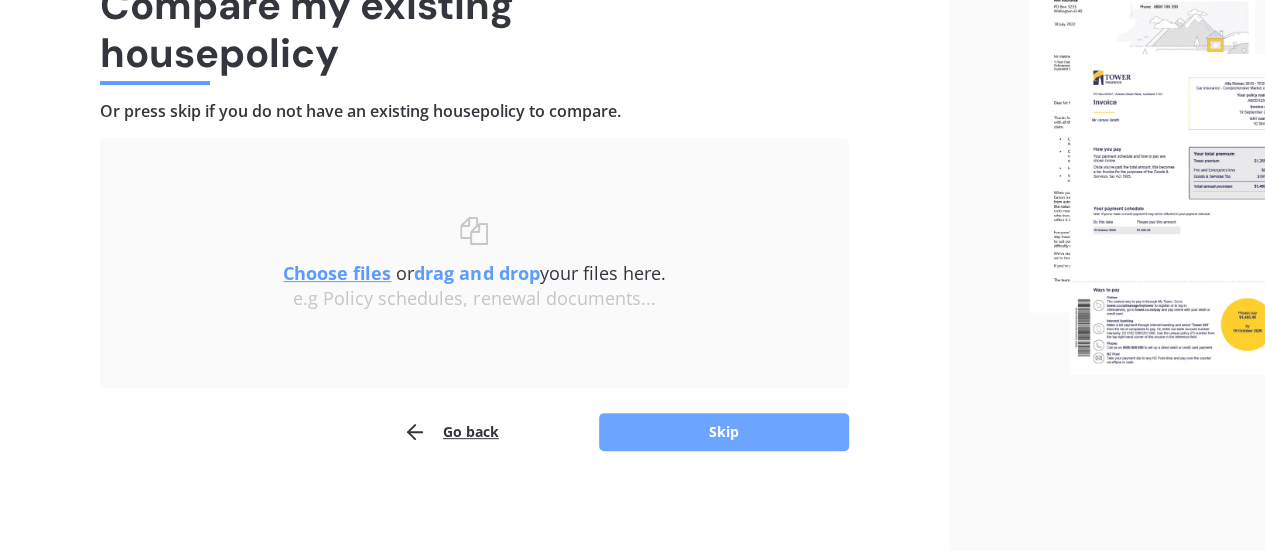 click on "Skip" at bounding box center [724, 432] 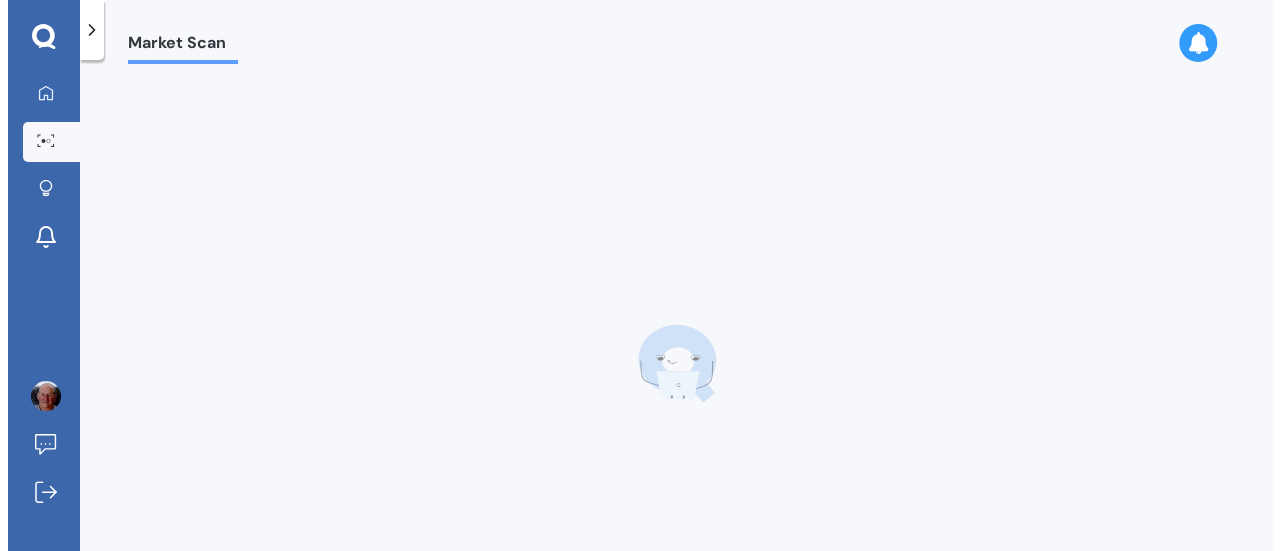 scroll, scrollTop: 0, scrollLeft: 0, axis: both 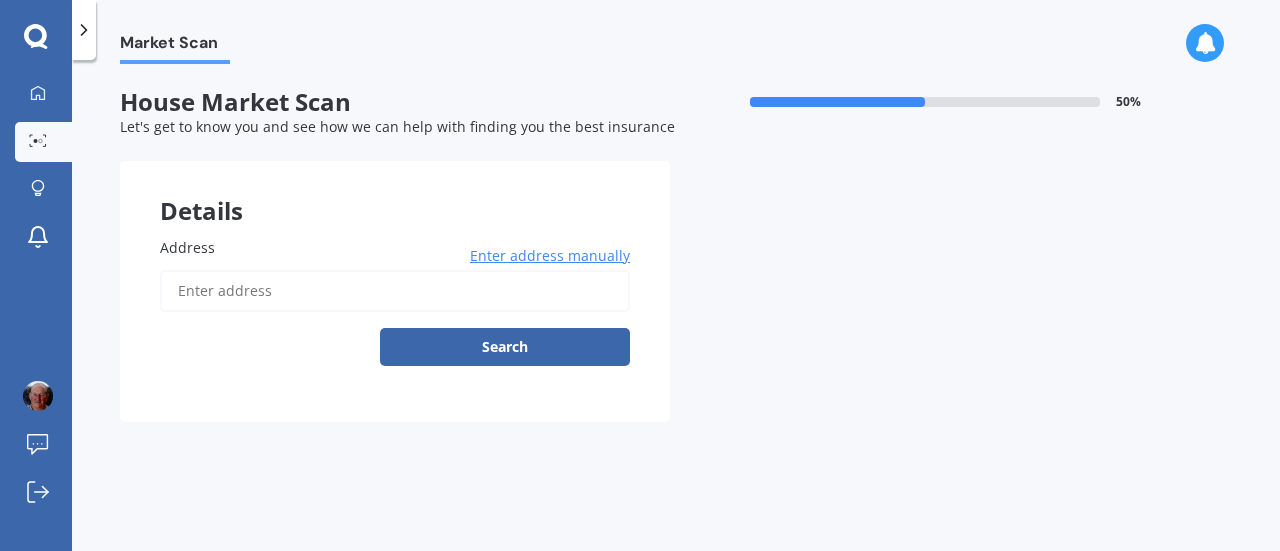 click on "Enter address manually" at bounding box center [550, 256] 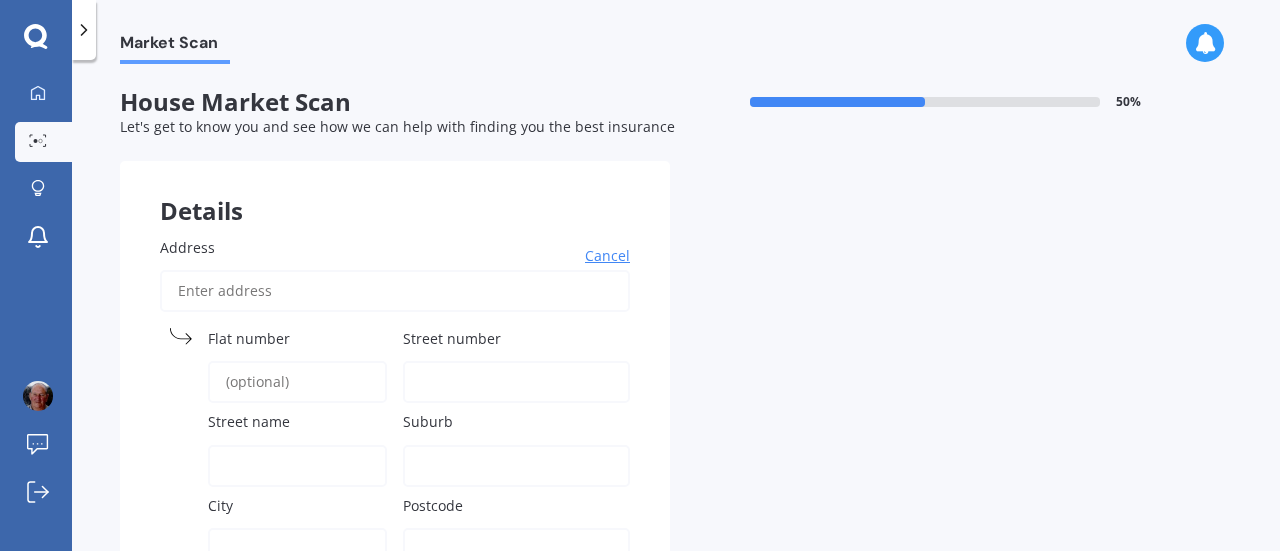 click on "Street number" at bounding box center [452, 338] 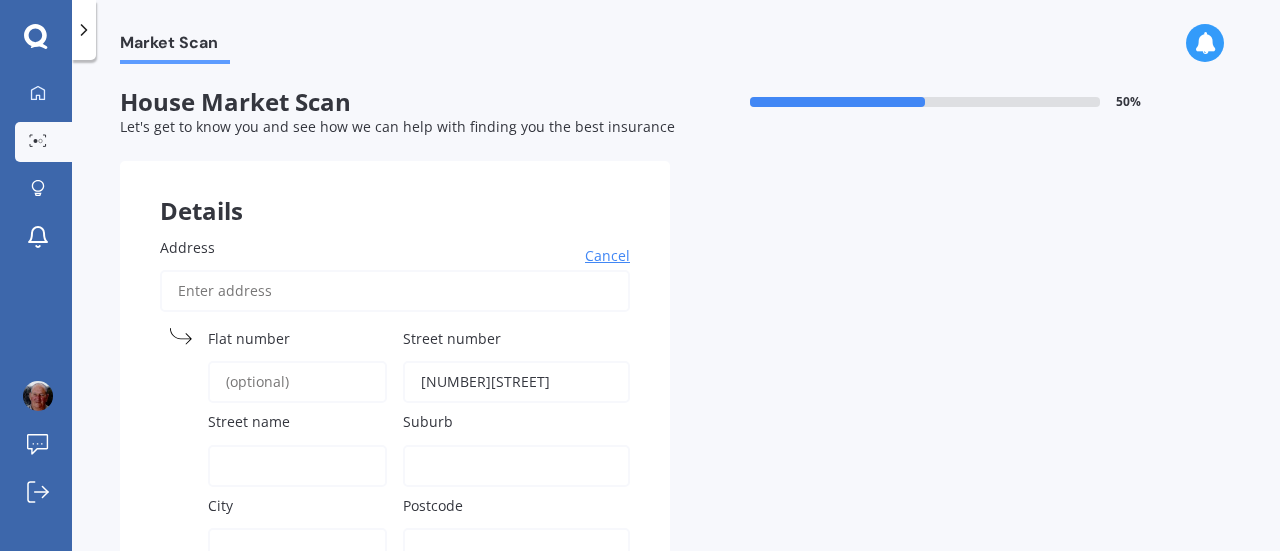 type on "[NUMBER][STREET]" 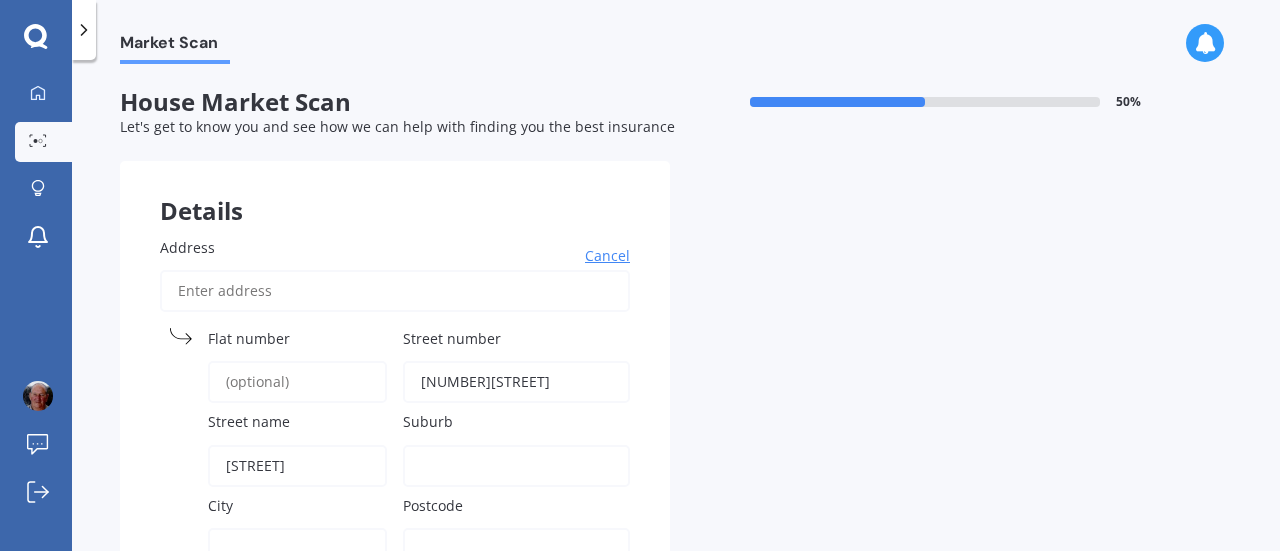 type on "25" 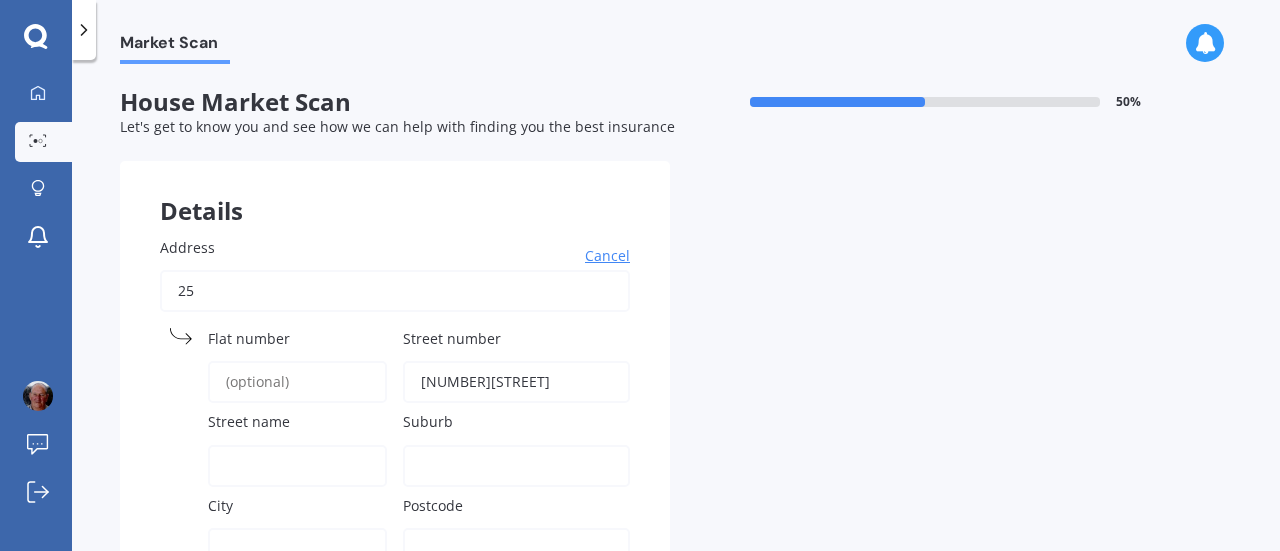 type on "[CITY] Beach, [CITY]" 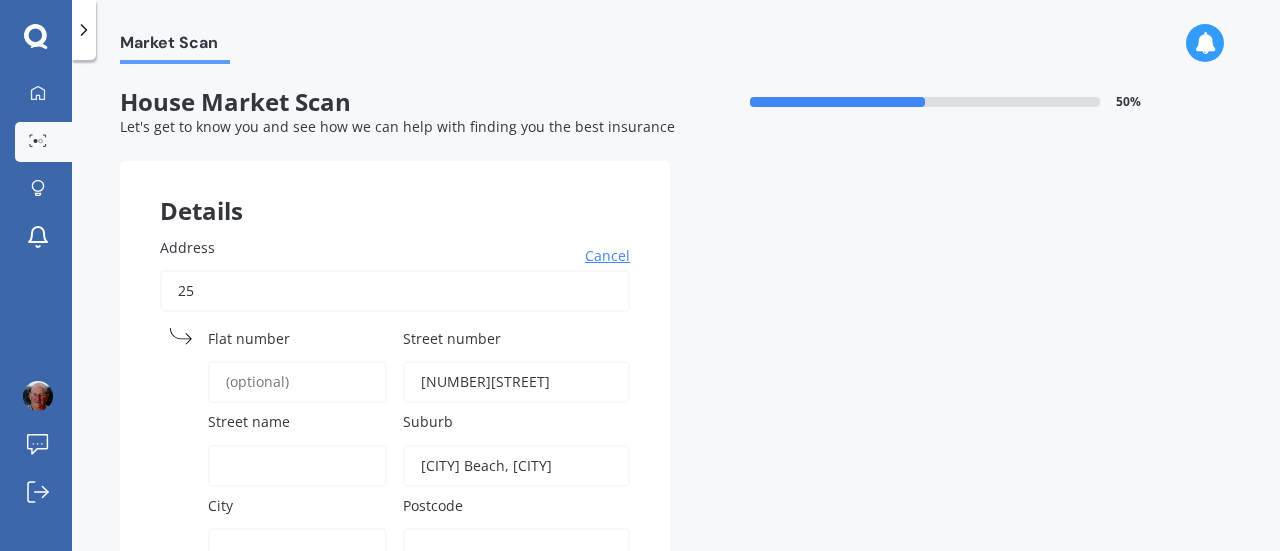 type on "[CITY] Beach, [CITY]" 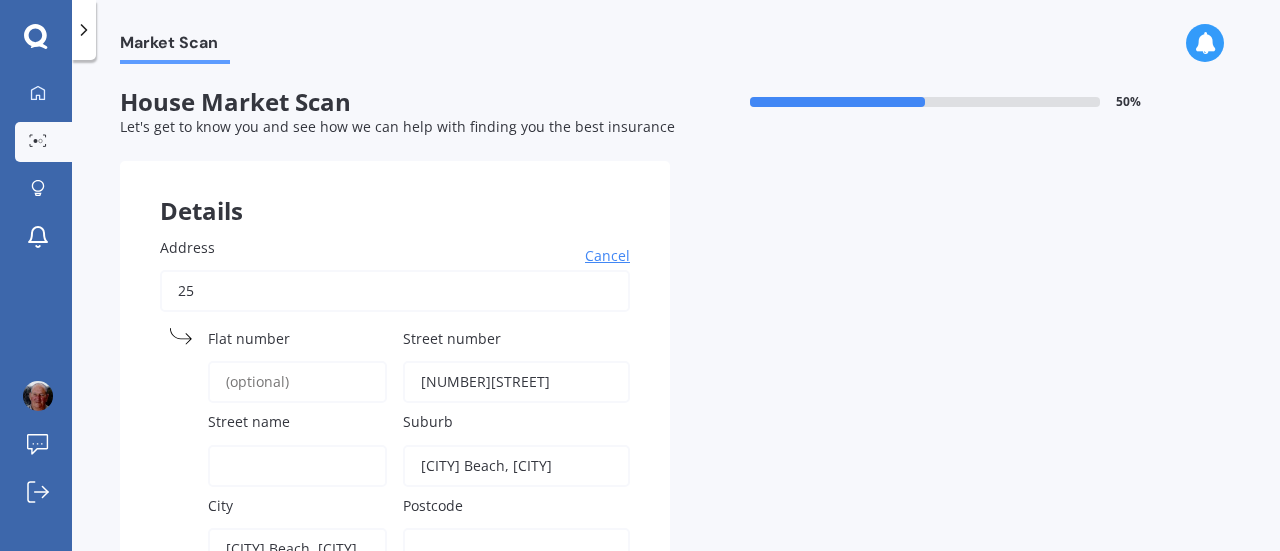 type on "[POSTCODE]" 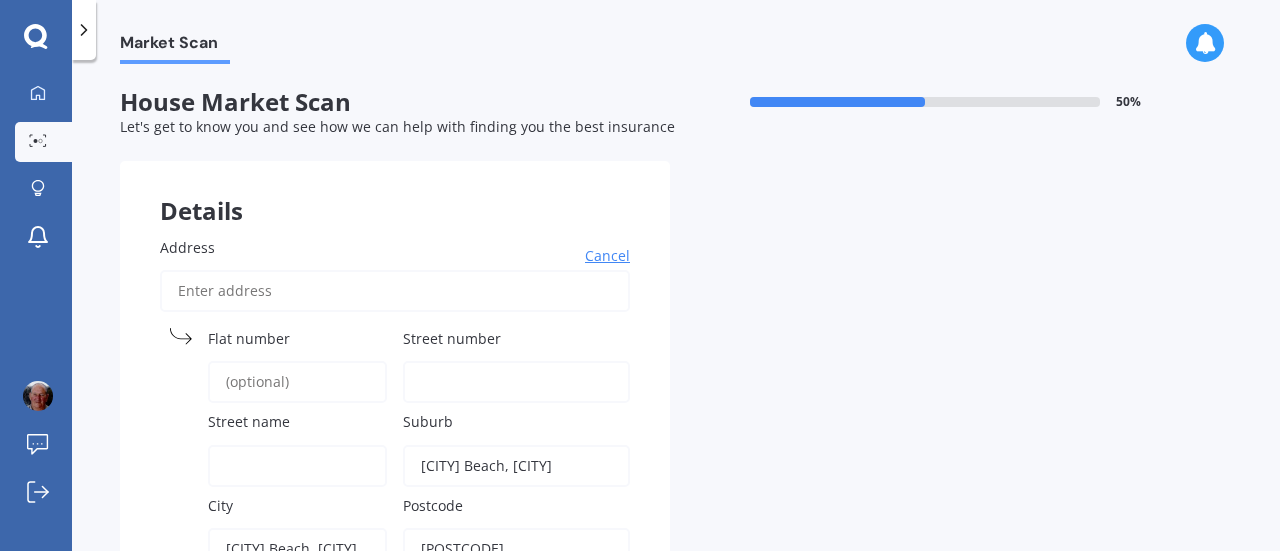 scroll, scrollTop: 37, scrollLeft: 0, axis: vertical 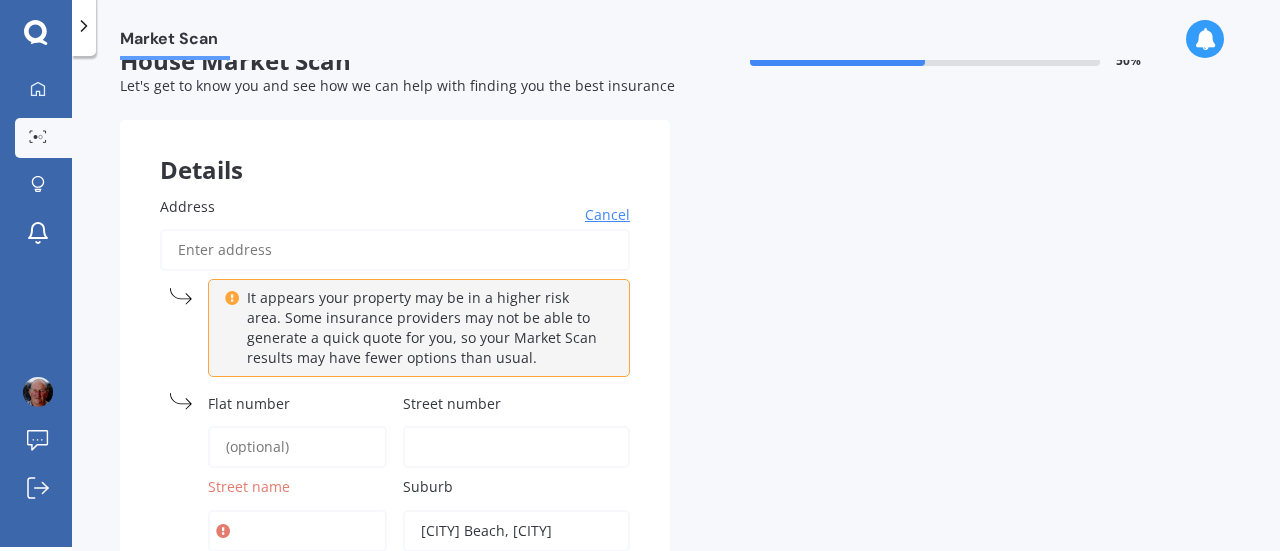 click on "Street number" at bounding box center (452, 403) 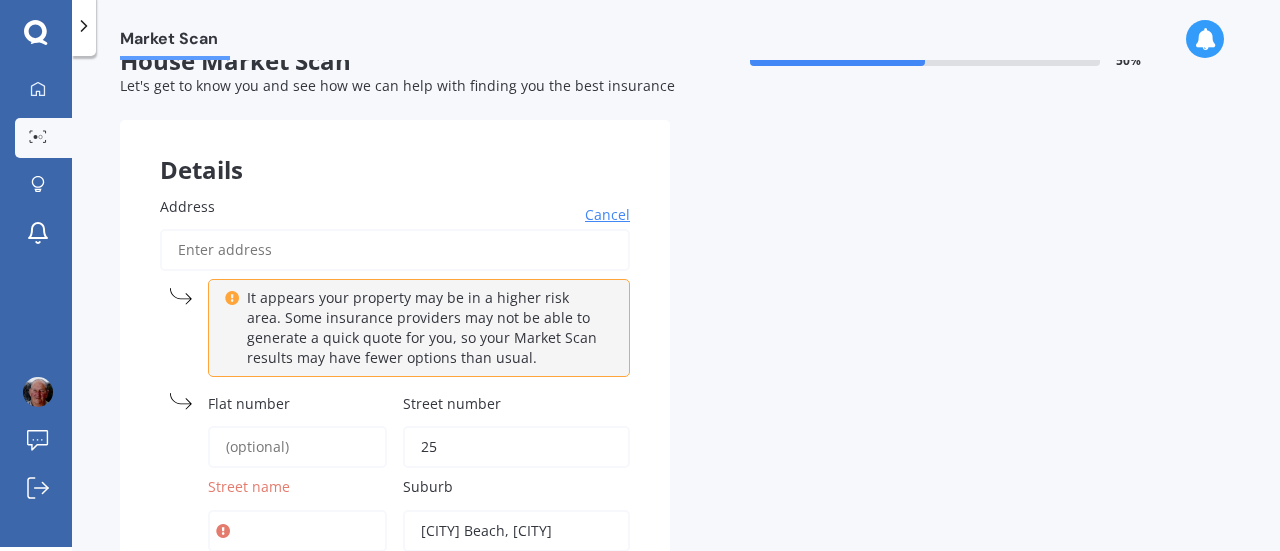 click on "Suburb" at bounding box center (512, 486) 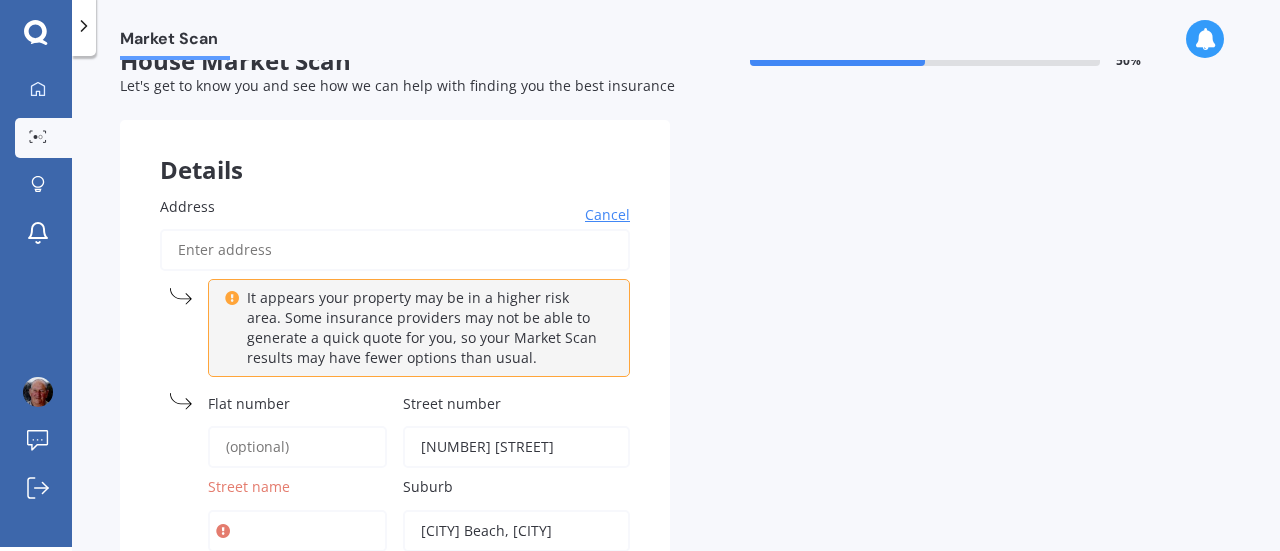 type on "[NUMBER] [STREET]" 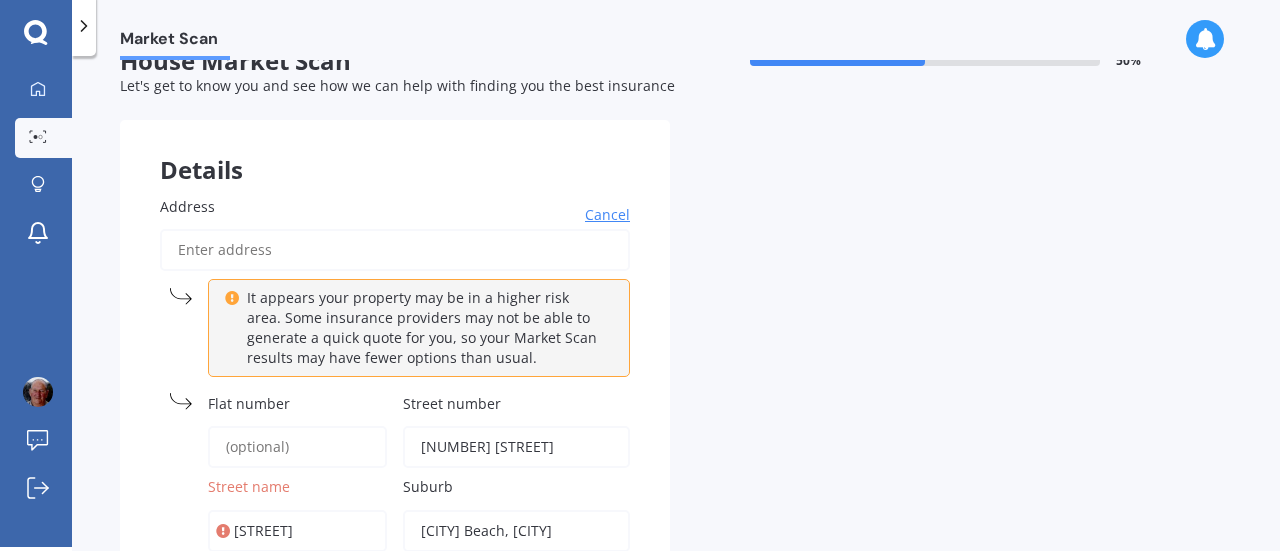 type on "[NUMBER], [STREET]" 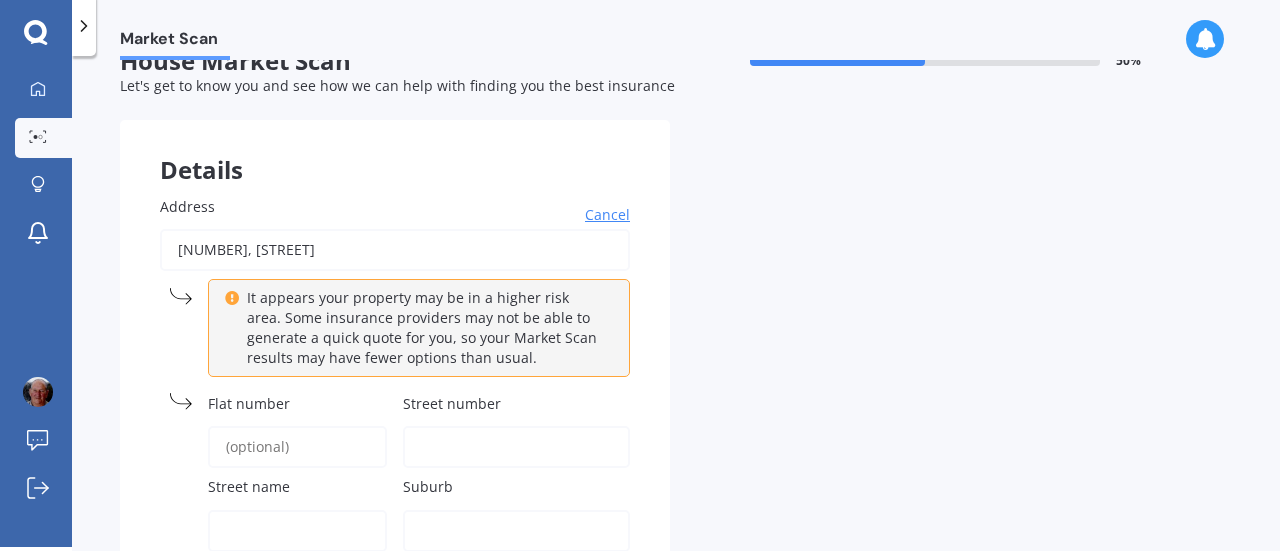 click on "Address [NUMBER], [STREET] Cancel It appears your property may be in a higher risk area. Some insurance providers may not be able to generate a quick quote for you, so your Market Scan results may have fewer options than usual. Search Flat number Street number Street name Suburb City Postcode" at bounding box center [395, 440] 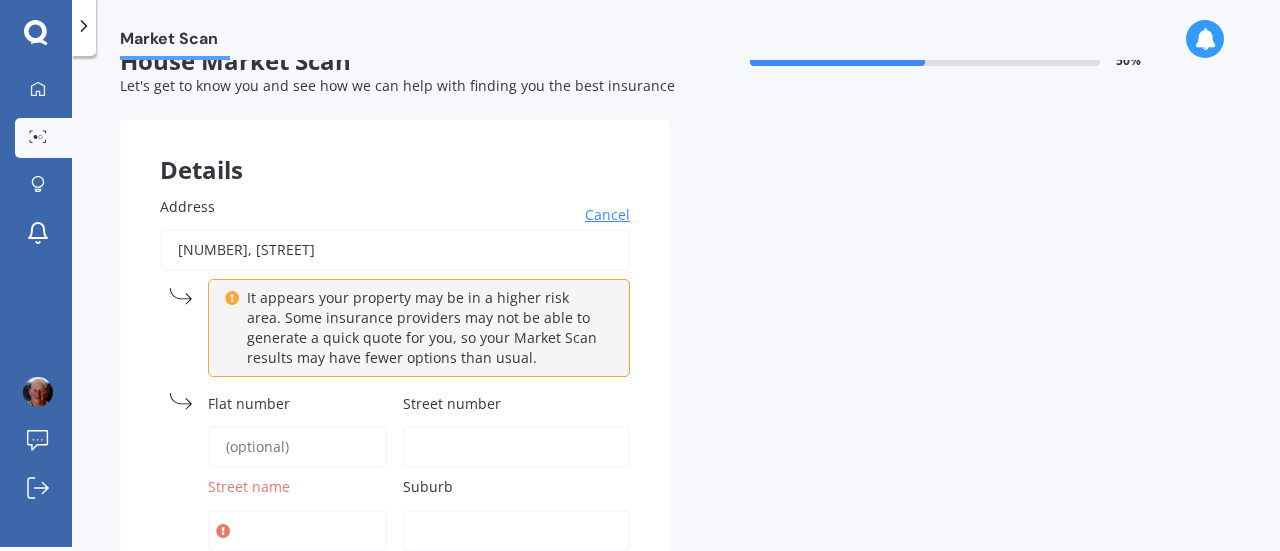 click on "Street name" at bounding box center (249, 487) 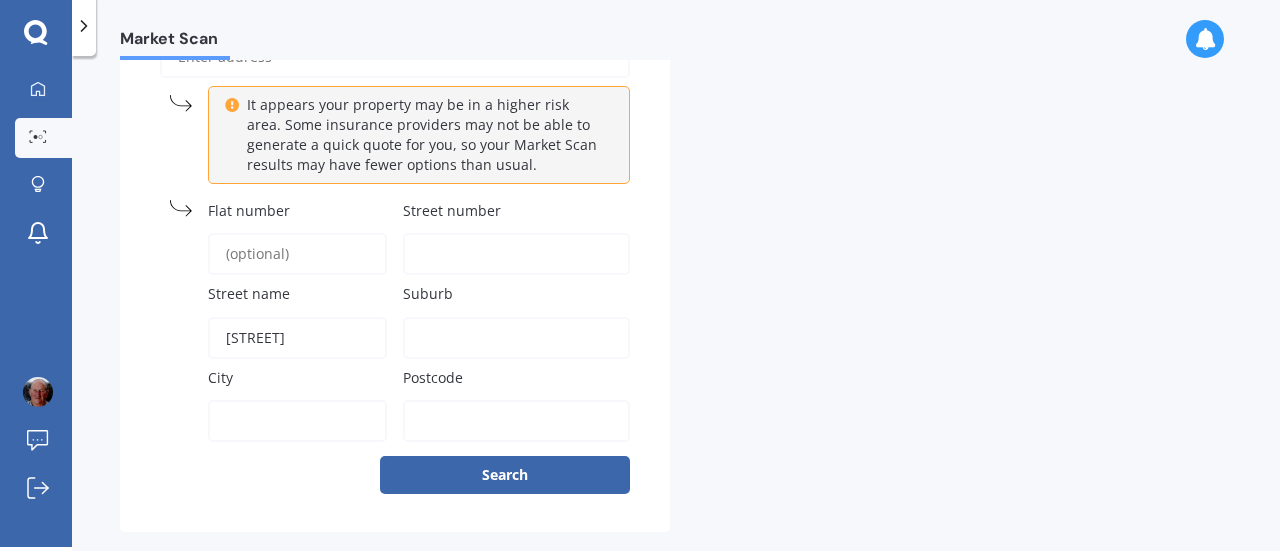 scroll, scrollTop: 237, scrollLeft: 0, axis: vertical 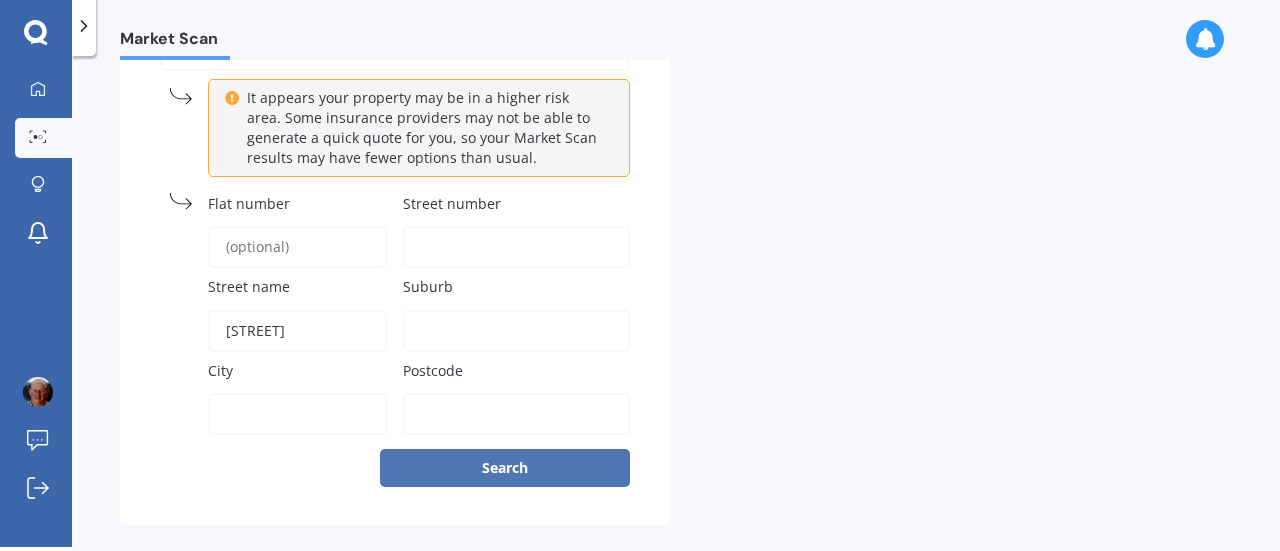 type on "[STREET]" 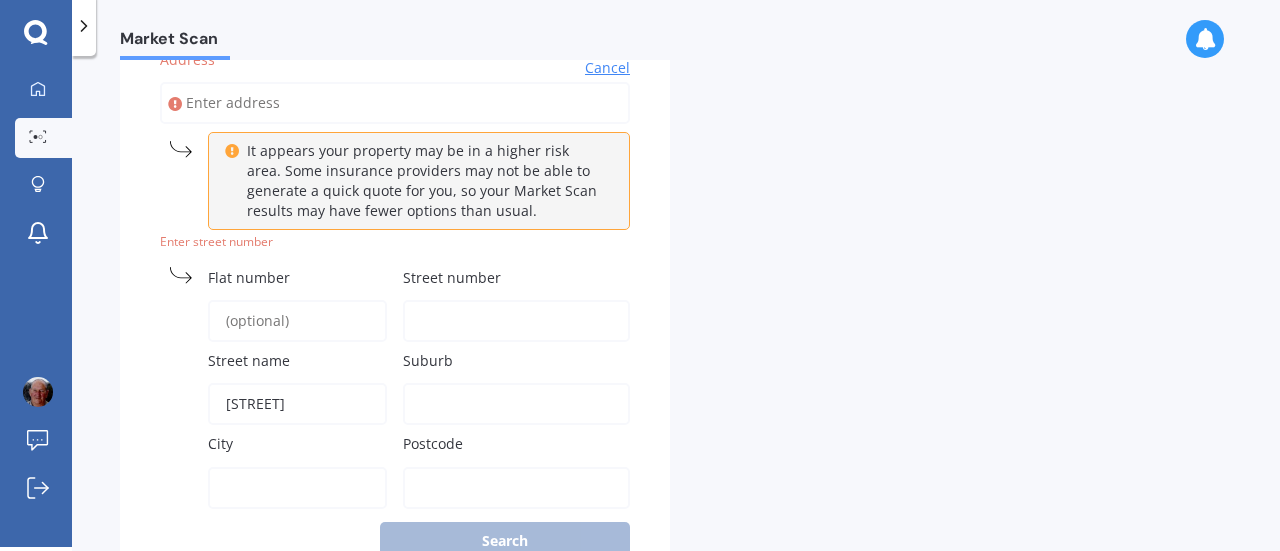 scroll, scrollTop: 172, scrollLeft: 0, axis: vertical 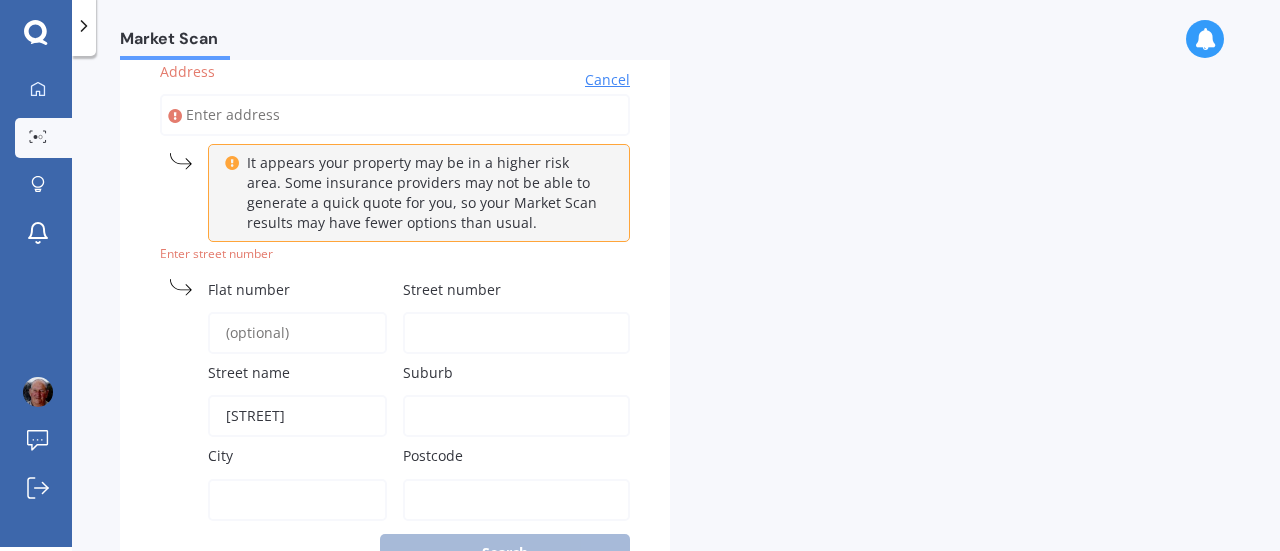 click on "City" at bounding box center [293, 455] 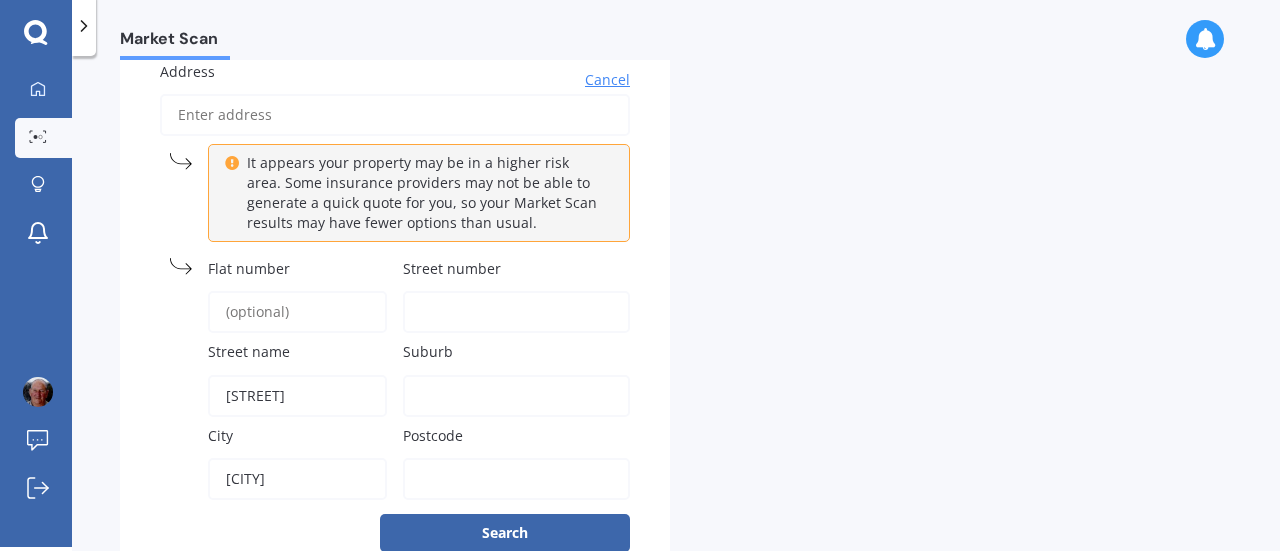 type on "[CITY]" 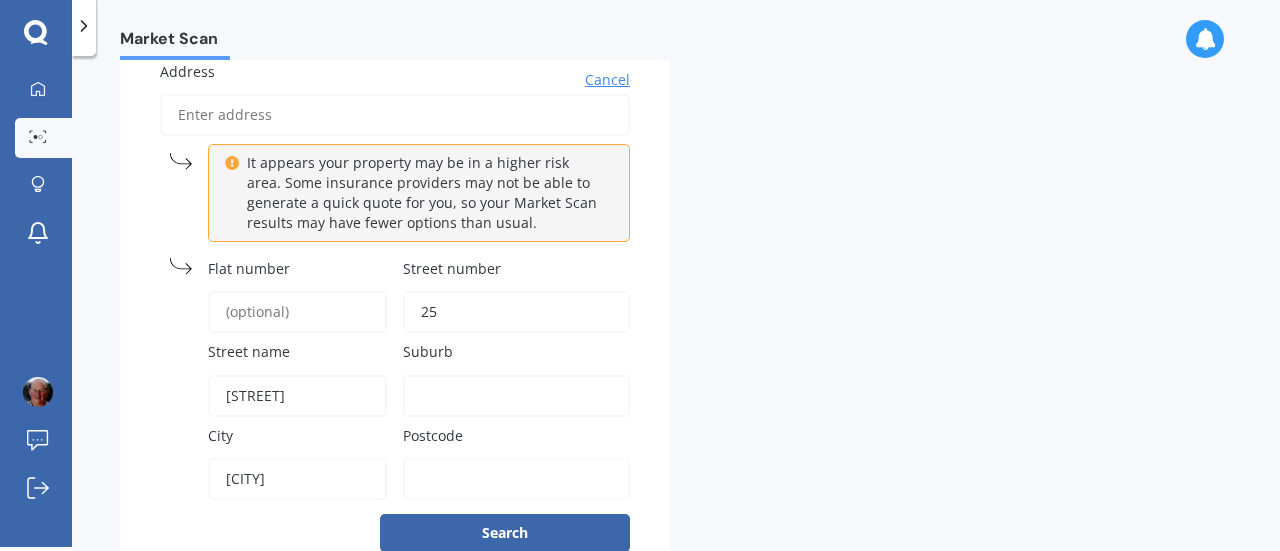 type on "25" 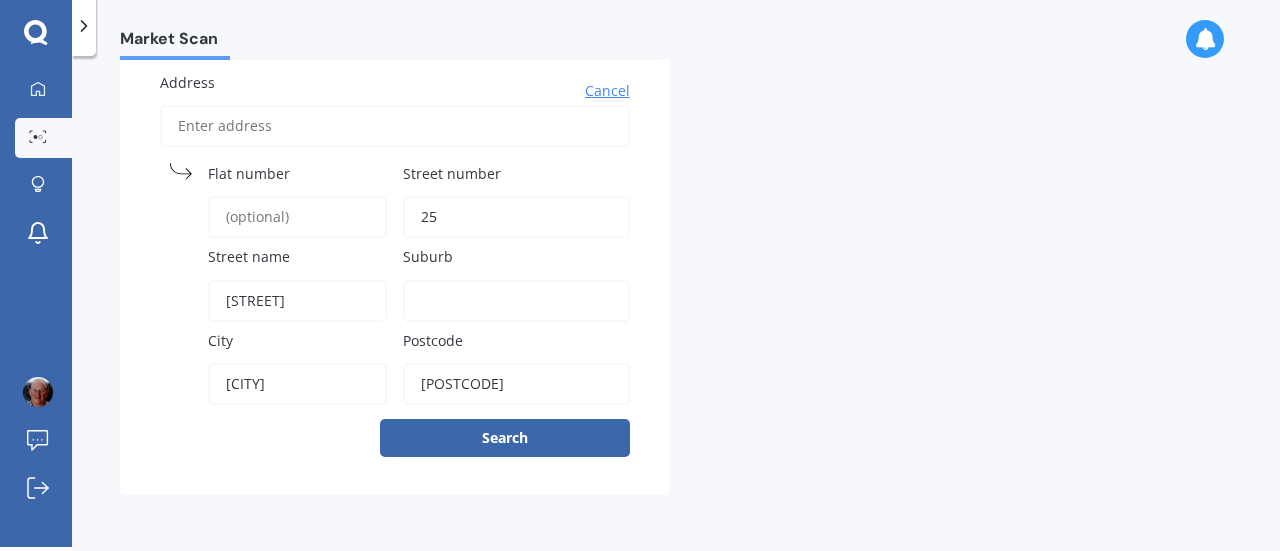 scroll, scrollTop: 172, scrollLeft: 0, axis: vertical 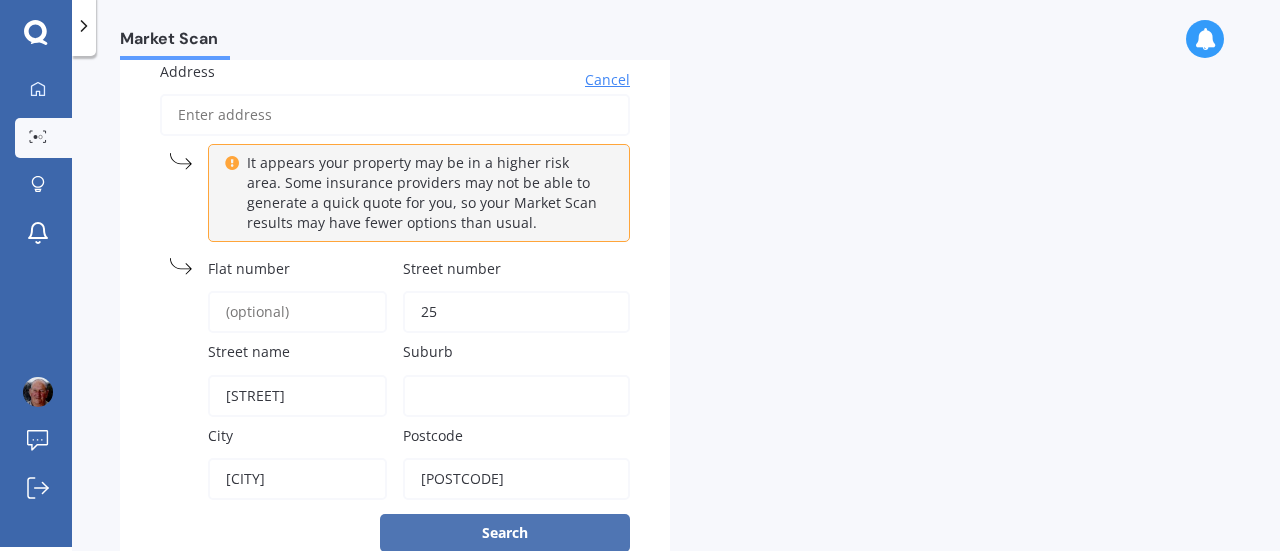 type on "[POSTCODE]" 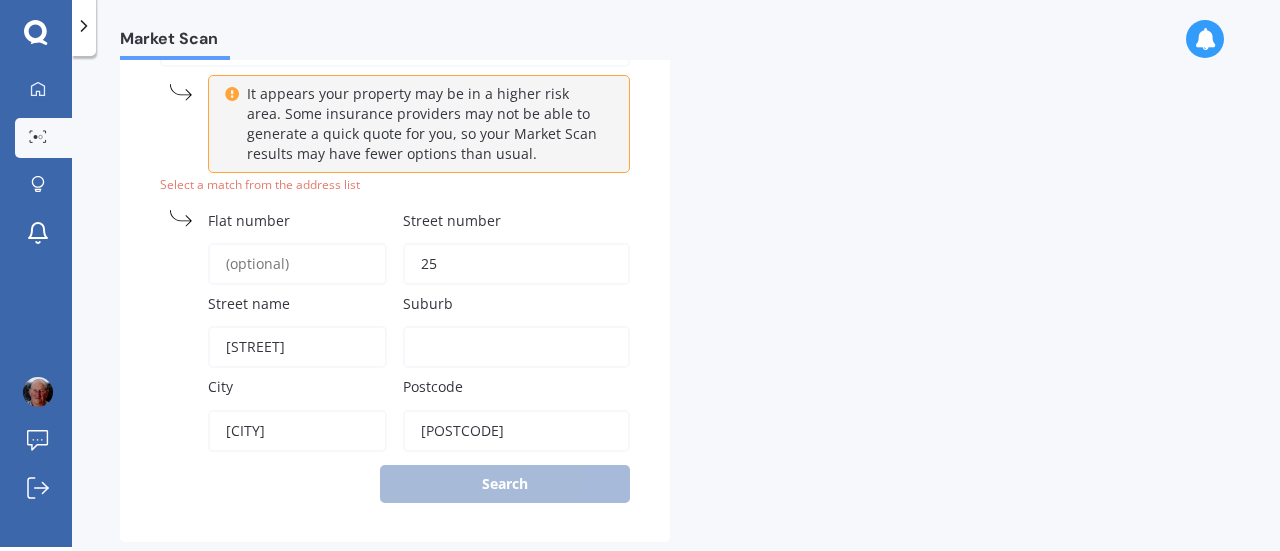 scroll, scrollTop: 288, scrollLeft: 0, axis: vertical 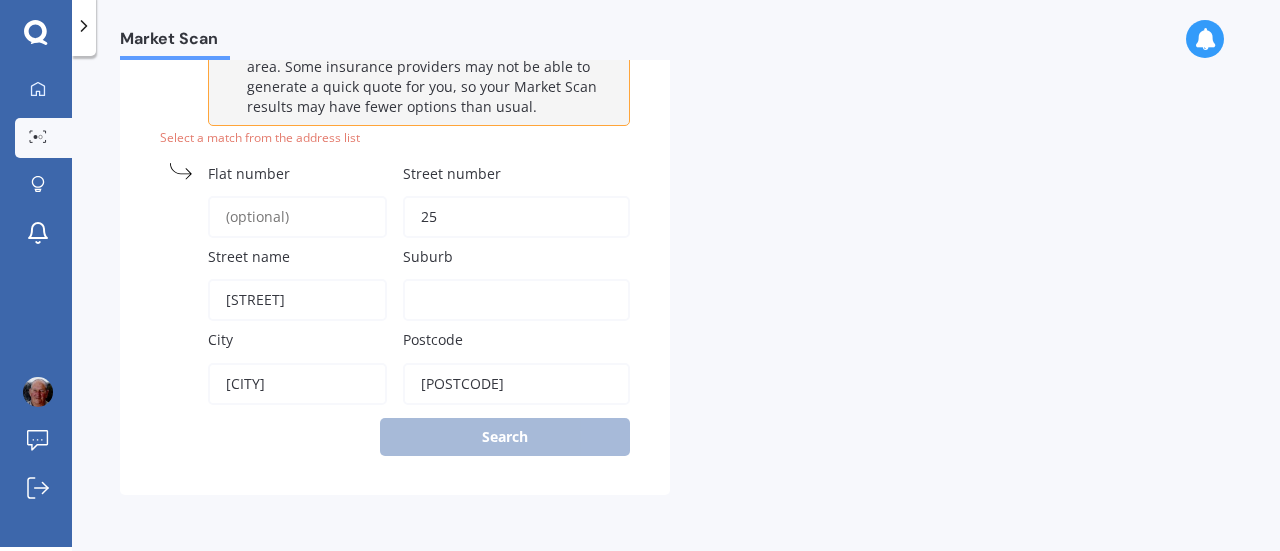 click on "Address [NUMBER], [STREET] [SUBURB] [CITY] [POSTCODE] It appears your property may be in a higher risk area. Some insurance providers may not be able to generate a quick quote for you, so your Market Scan results may have fewer options than usual. Search Select a match from the address list Flat number Street number [NUMBER] Street name [STREET] Suburb [CITY] Postcode [POSTCODE]" at bounding box center [395, 200] 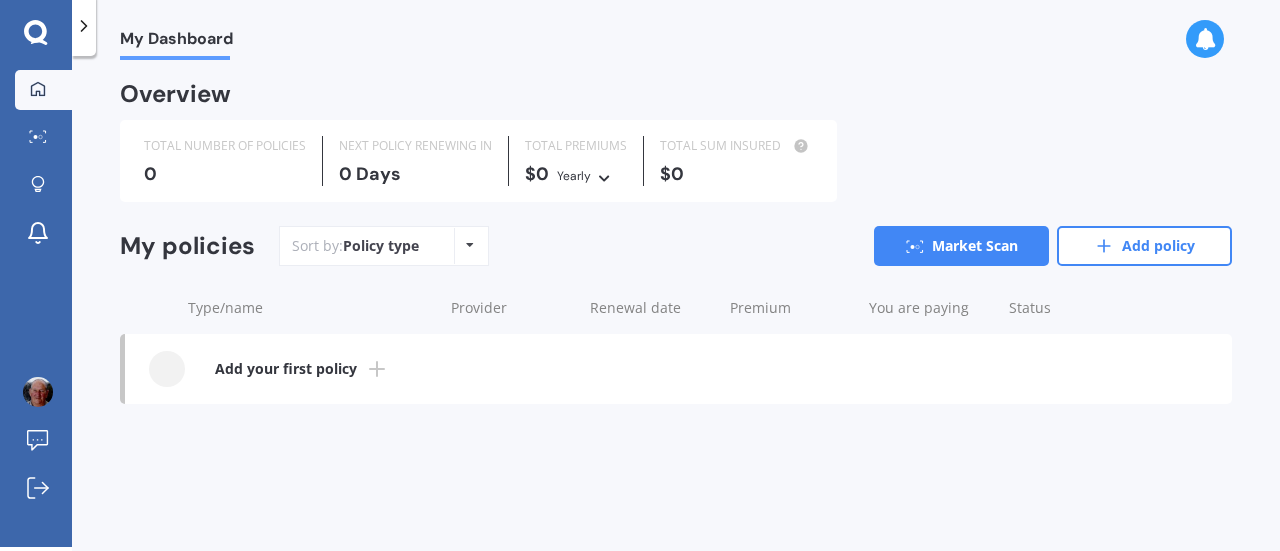 scroll, scrollTop: 0, scrollLeft: 0, axis: both 